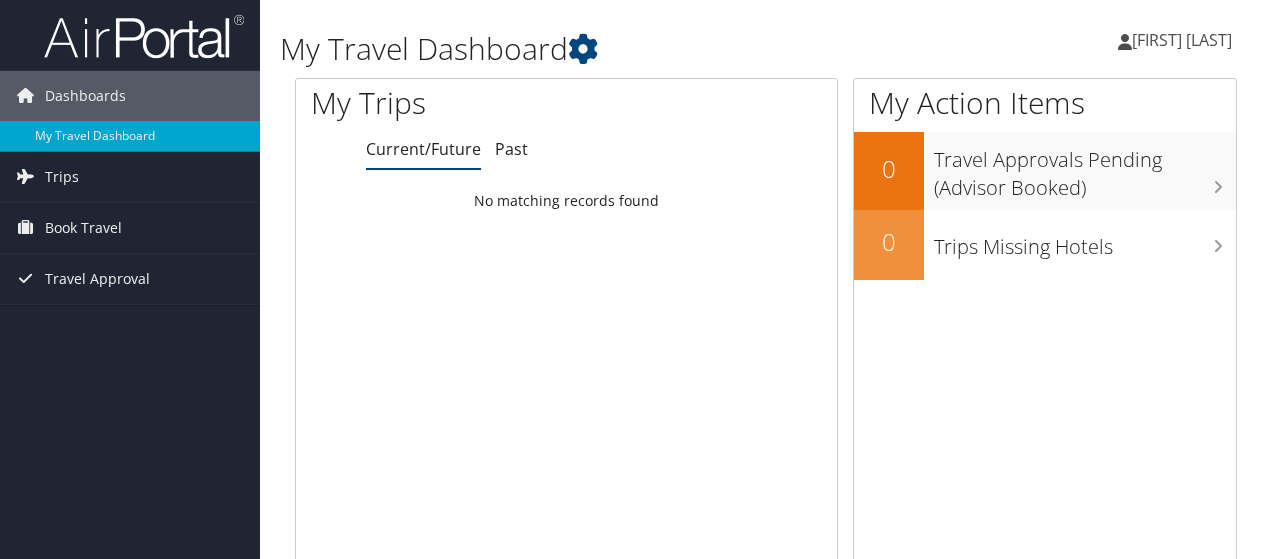 scroll, scrollTop: 0, scrollLeft: 0, axis: both 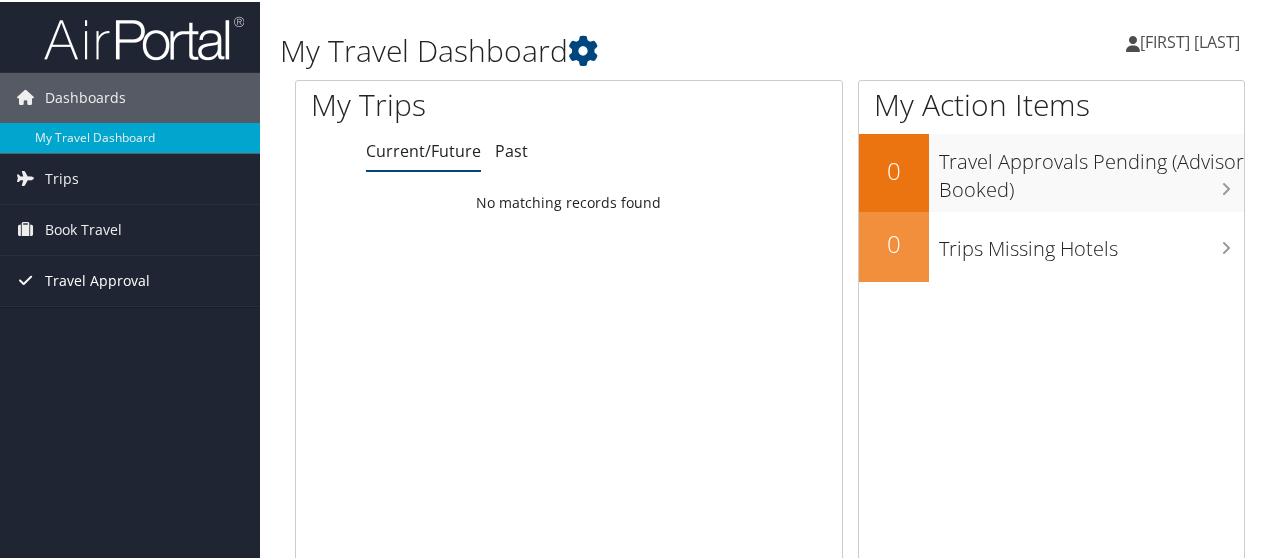 click on "Travel Approval" at bounding box center (97, 279) 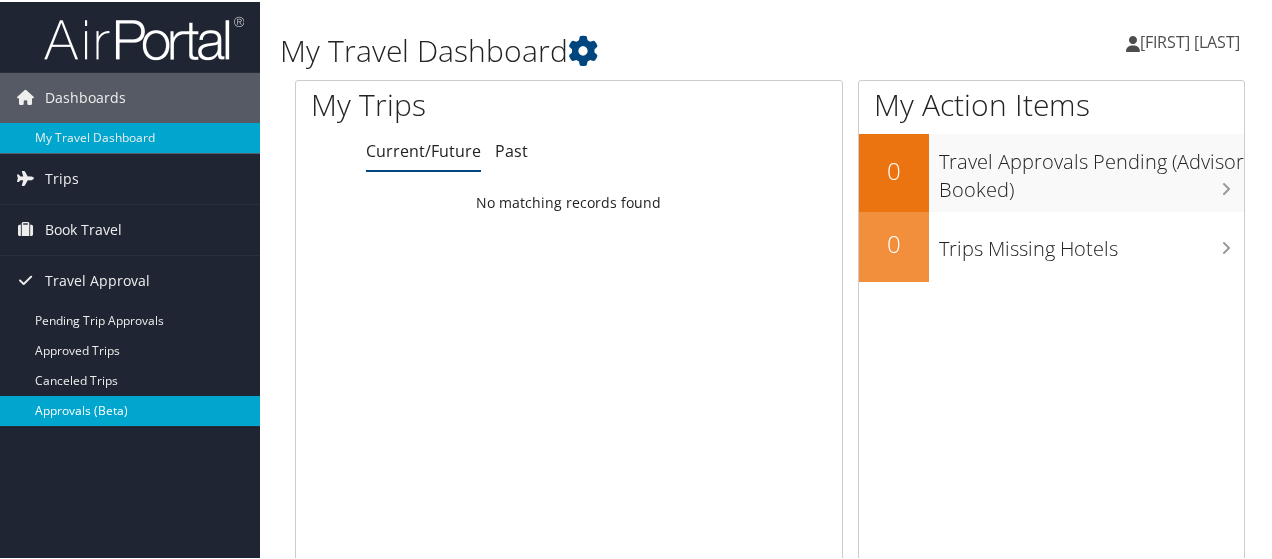 click on "Approvals (Beta)" at bounding box center [130, 409] 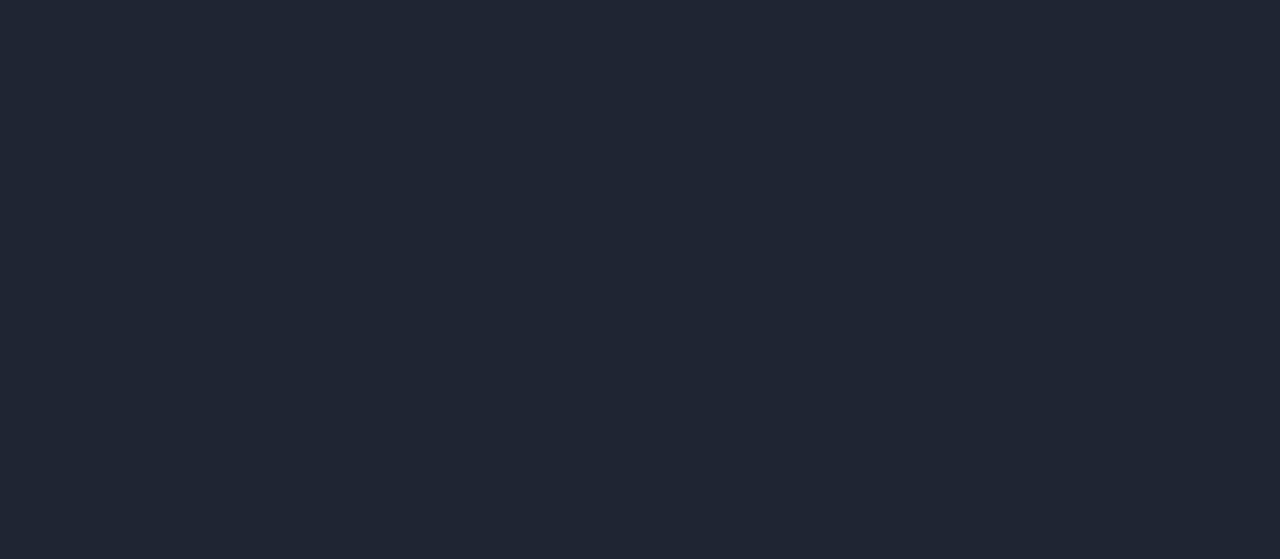 scroll, scrollTop: 0, scrollLeft: 0, axis: both 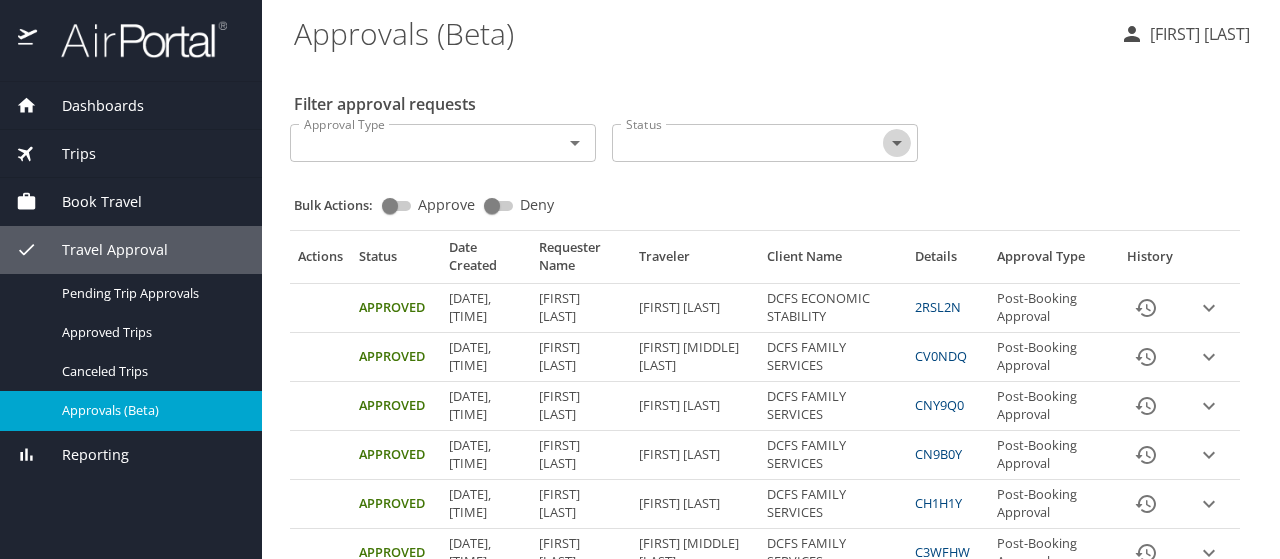 click 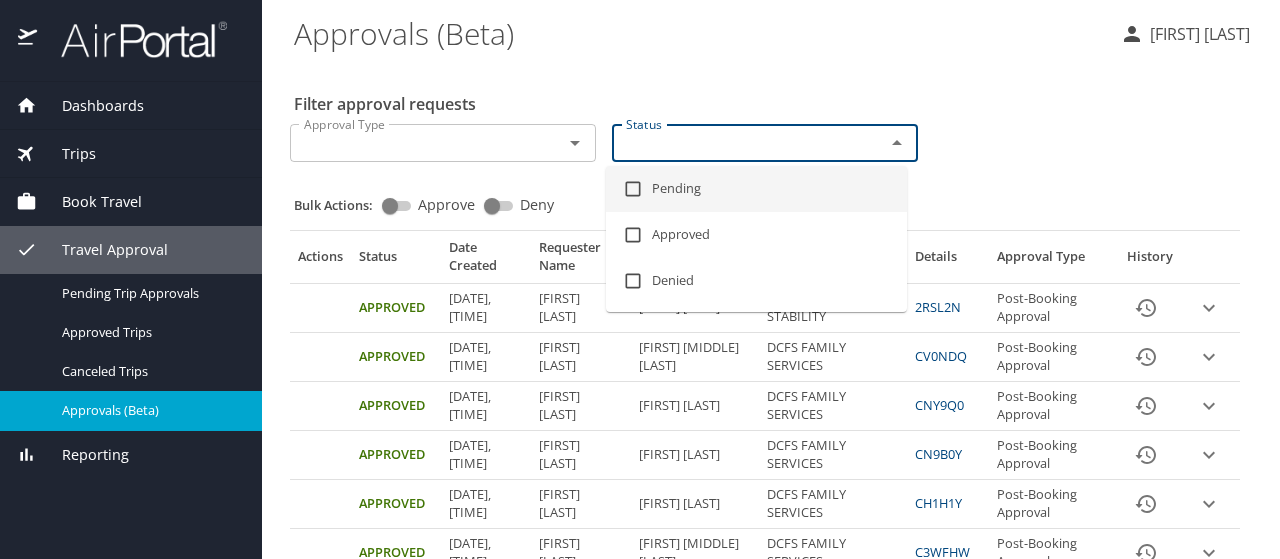 click at bounding box center [633, 189] 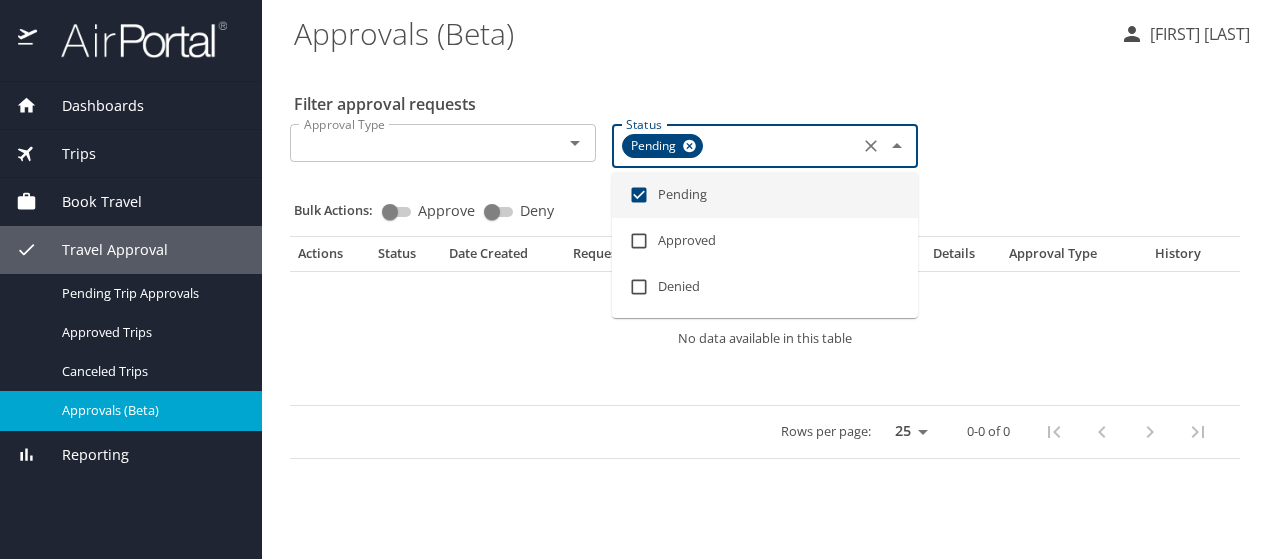 click 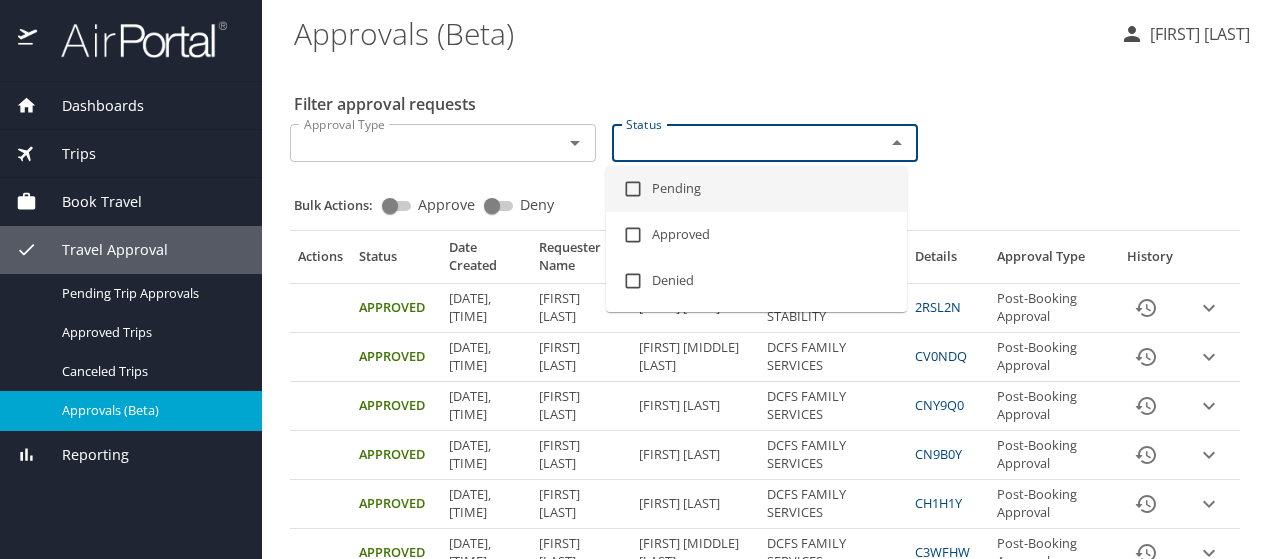 click on "Filter approval requests Approval Type Approval Type Status Status Bulk Actions: Approve Deny Actions Status Date Created Requester Name Traveler Client Name Details Approval Type History Approved 08/03/2023, 04:46 PM ELIZABETH STOVALL Ashley Sias DCFS ECONOMIC STABILITY 2RSL2N Post-Booking Approval Approved 07/15/2025, 01:53 PM Katreena Moses Katreena Shantee Moses DCFS FAMILY SERVICES CV0NDQ Post-Booking Approval Approved 06/27/2025, 03:58 PM Lorrie Briggs Lorrie G Briggs DCFS FAMILY SERVICES CNY9Q0 Post-Booking Approval Approved 06/25/2025, 01:13 PM Lorrie Briggs Lorrie G Briggs DCFS FAMILY SERVICES CN9B0Y Post-Booking Approval Approved 06/06/2025, 10:09 AM Lorrie Briggs Lorrie G Briggs DCFS FAMILY SERVICES CH1H1Y Post-Booking Approval Approved 04/29/2025, 11:53 AM Shellie Clement Shellie Lane Clement DCFS FAMILY SERVICES C3WFHW Post-Booking Approval Approved 02/04/2025, 03:49 PM Lorrie Briggs Lorrie Briggs DCFS FAMILY SERVICES 3IWQPN Post-Booking Approval Approved 01/09/2025, 11:24 AM Alleaner Benson 25" at bounding box center (771, 817) 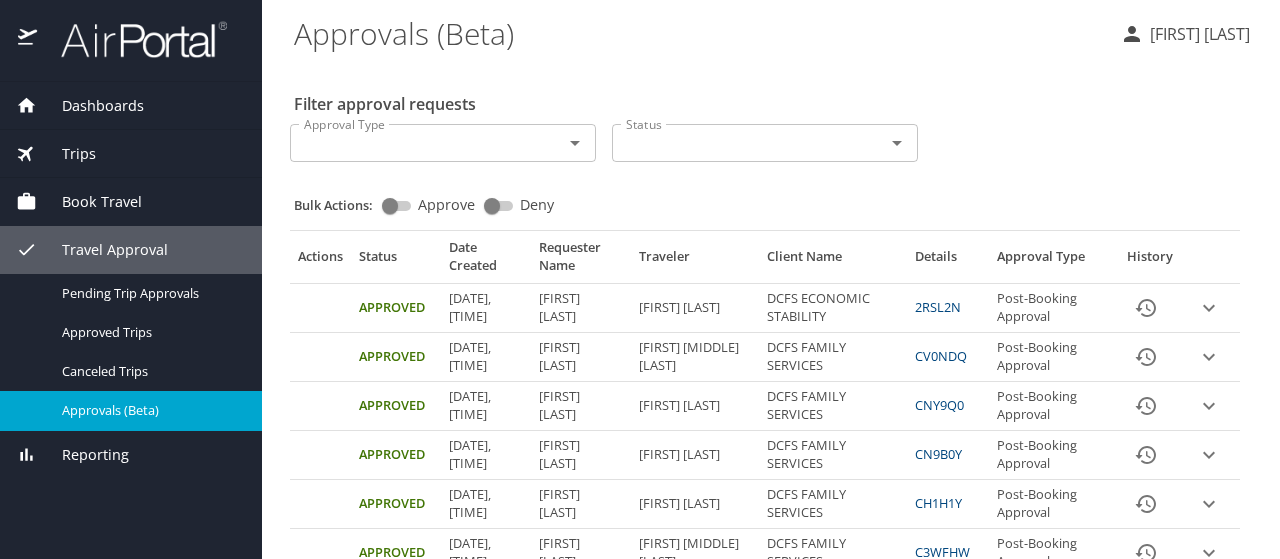 click 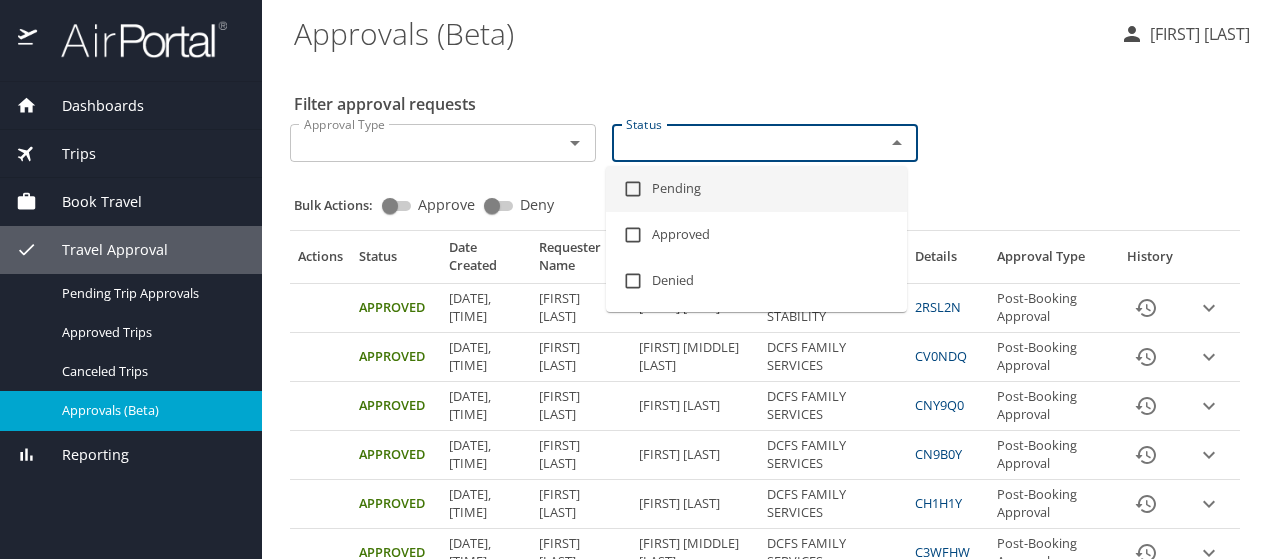 click on "Pending" at bounding box center [756, 189] 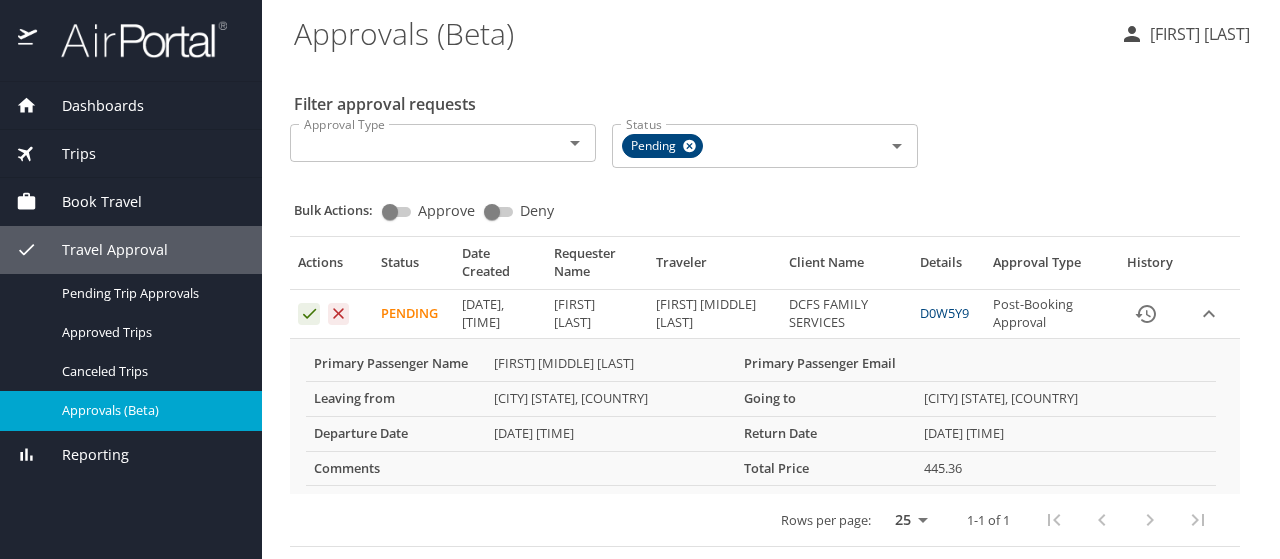 click on "Bulk Actions: Approve Deny" at bounding box center (771, 202) 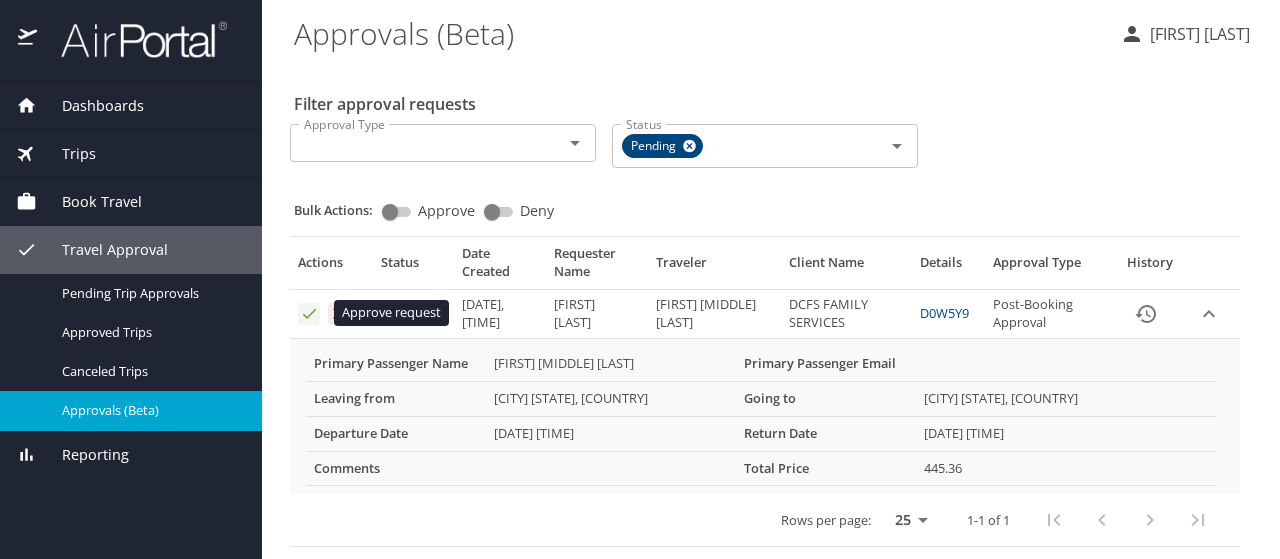 click 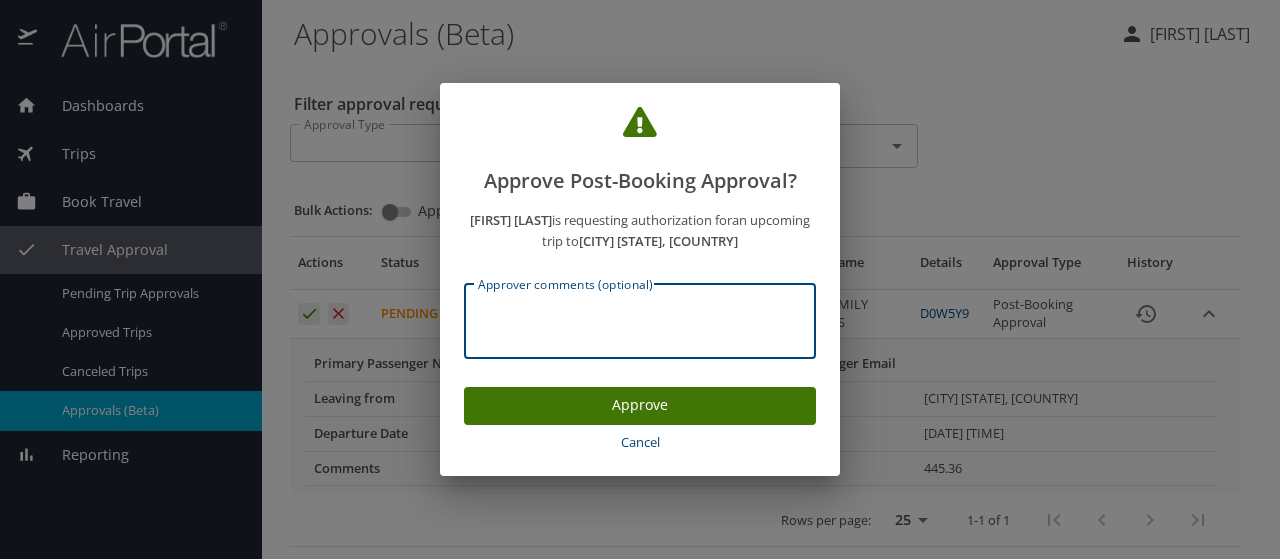 paste on "APHSA IT Solutions Management for Human Services (ISM) Education Conference & Expo" 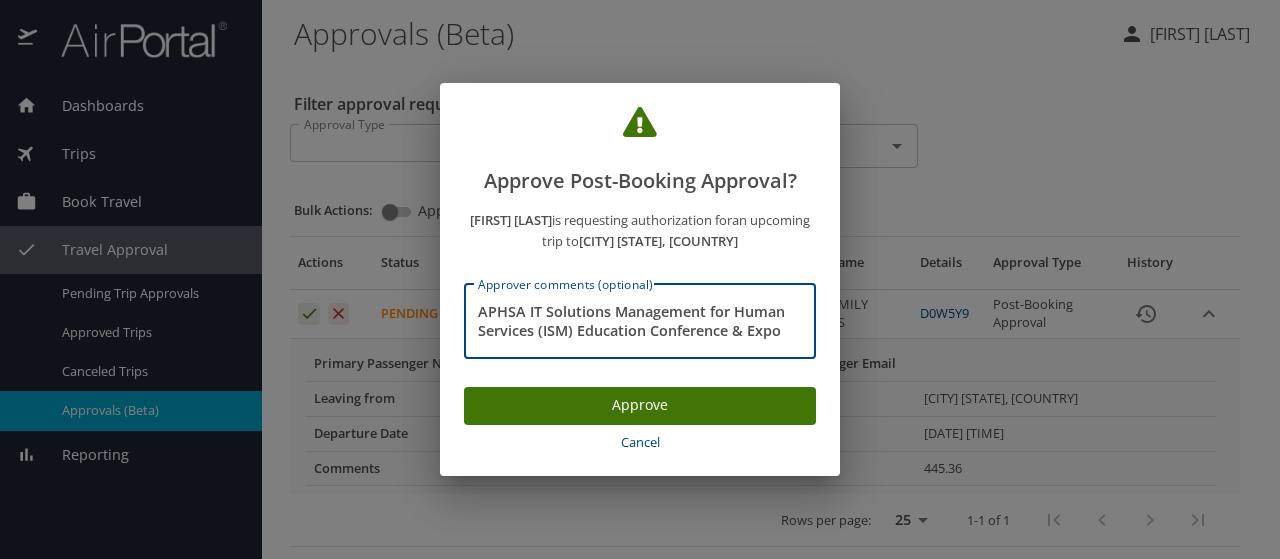 type on "APHSA IT Solutions Management for Human Services (ISM) Education Conference & Expo" 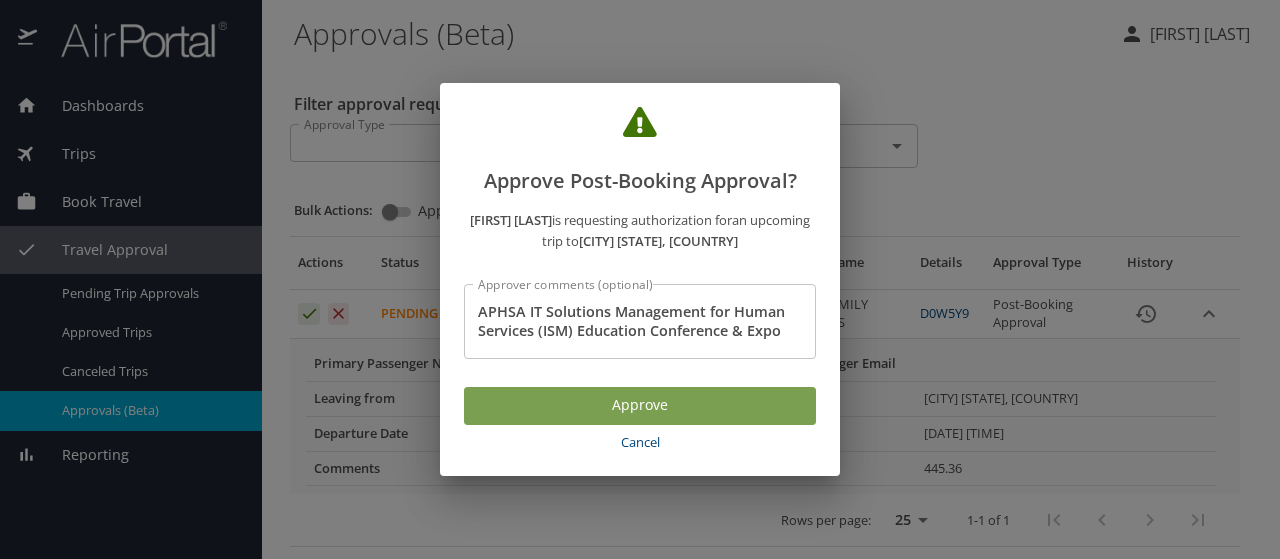click on "Approve" at bounding box center (640, 405) 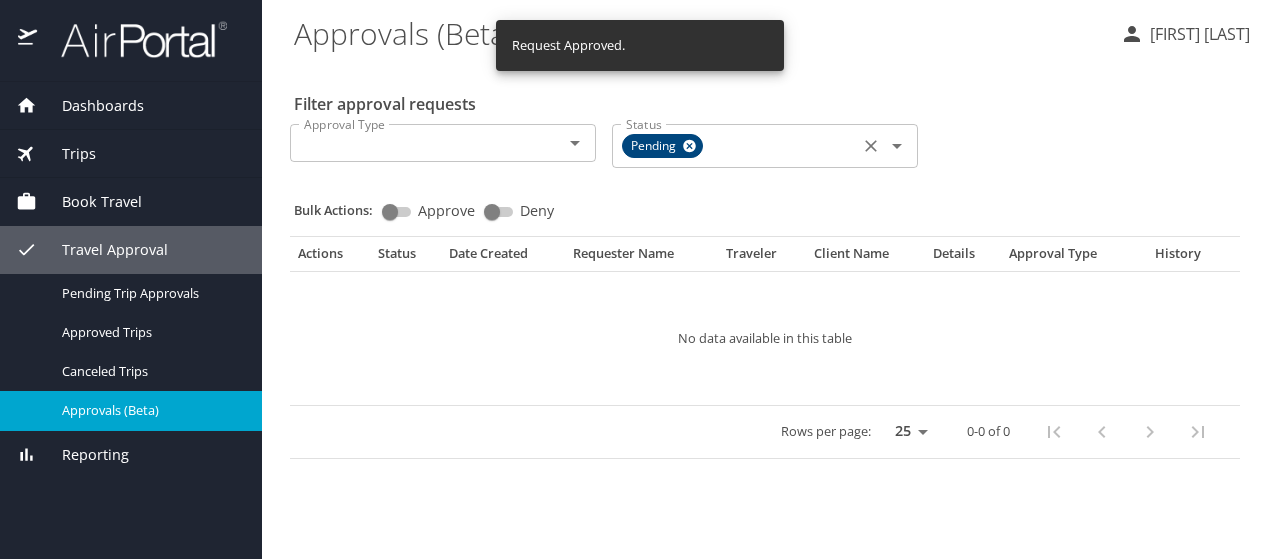 click 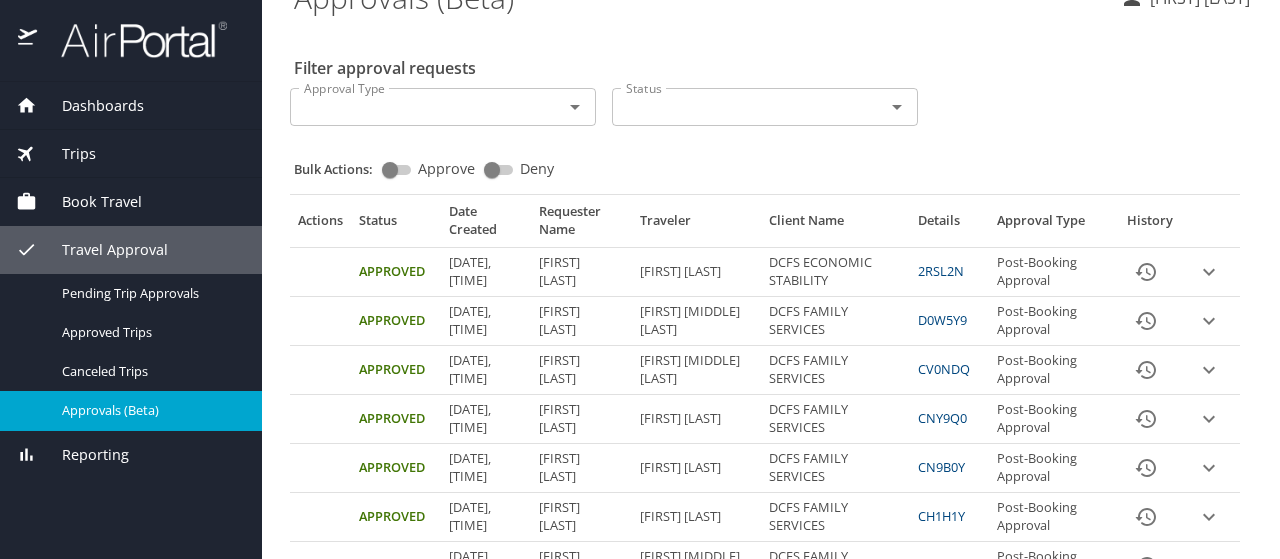 scroll, scrollTop: 0, scrollLeft: 0, axis: both 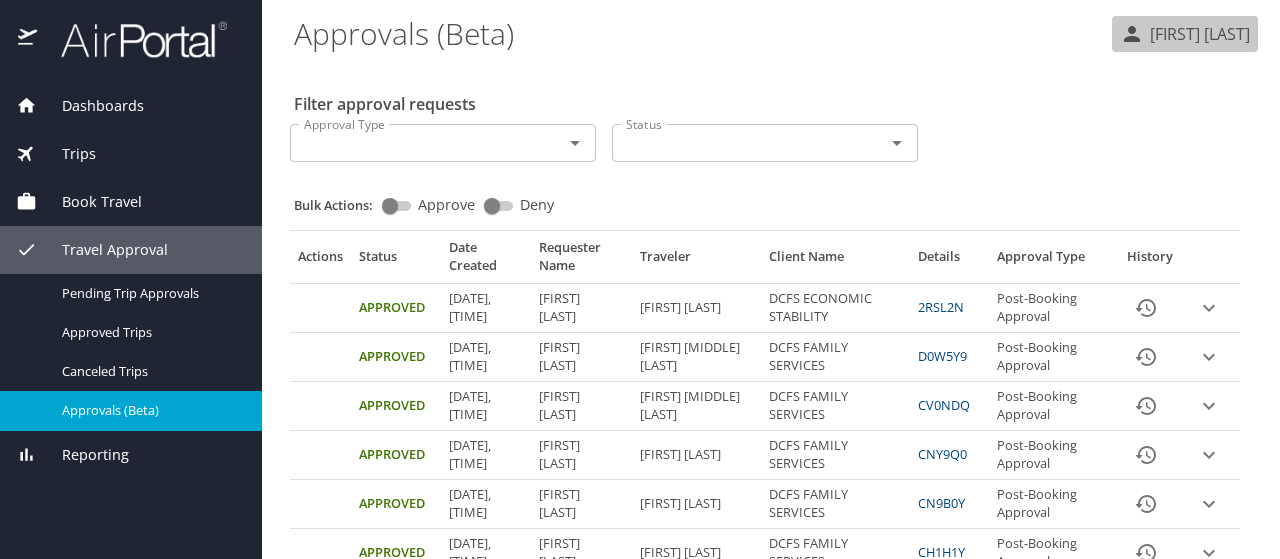 click on "[FIRST] [LAST]" at bounding box center (1197, 34) 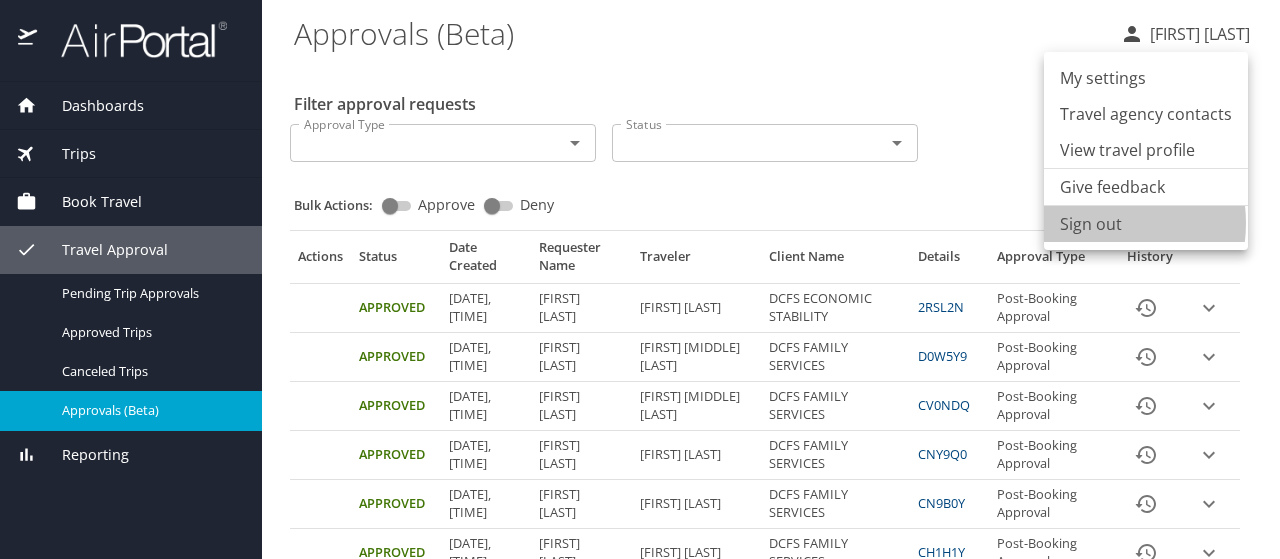 click on "Sign out" at bounding box center [1146, 224] 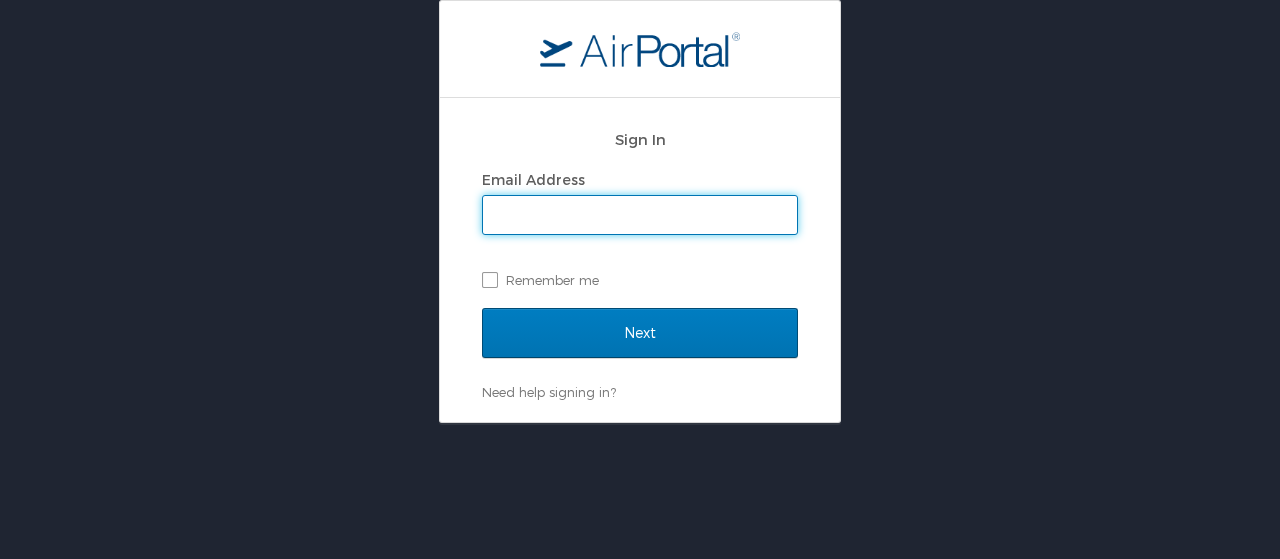 scroll, scrollTop: 0, scrollLeft: 0, axis: both 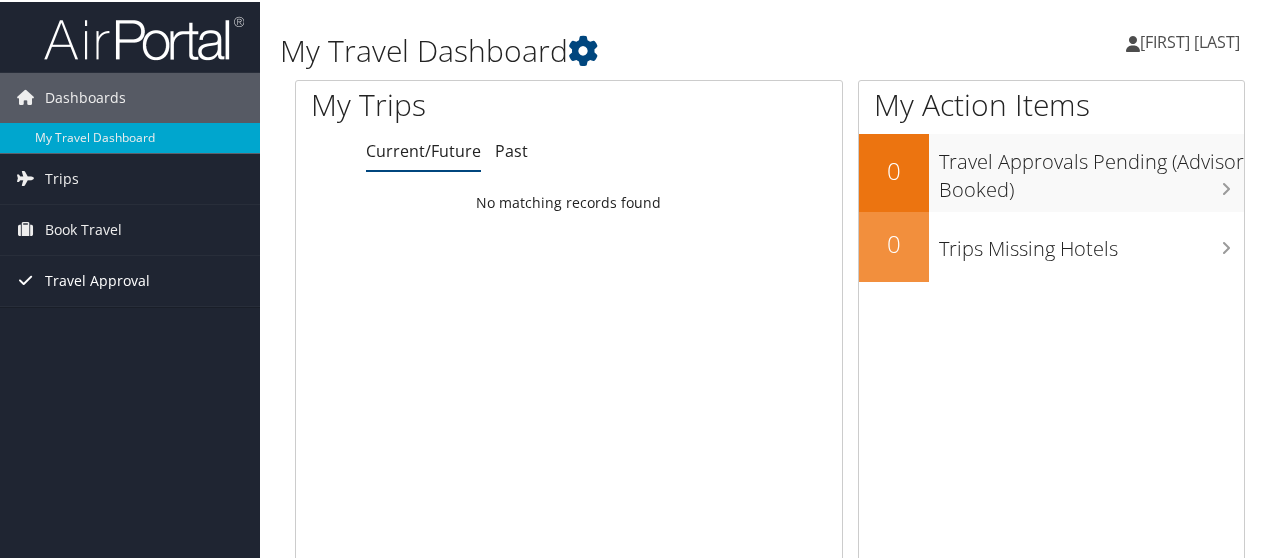 click on "Travel Approval" at bounding box center (97, 279) 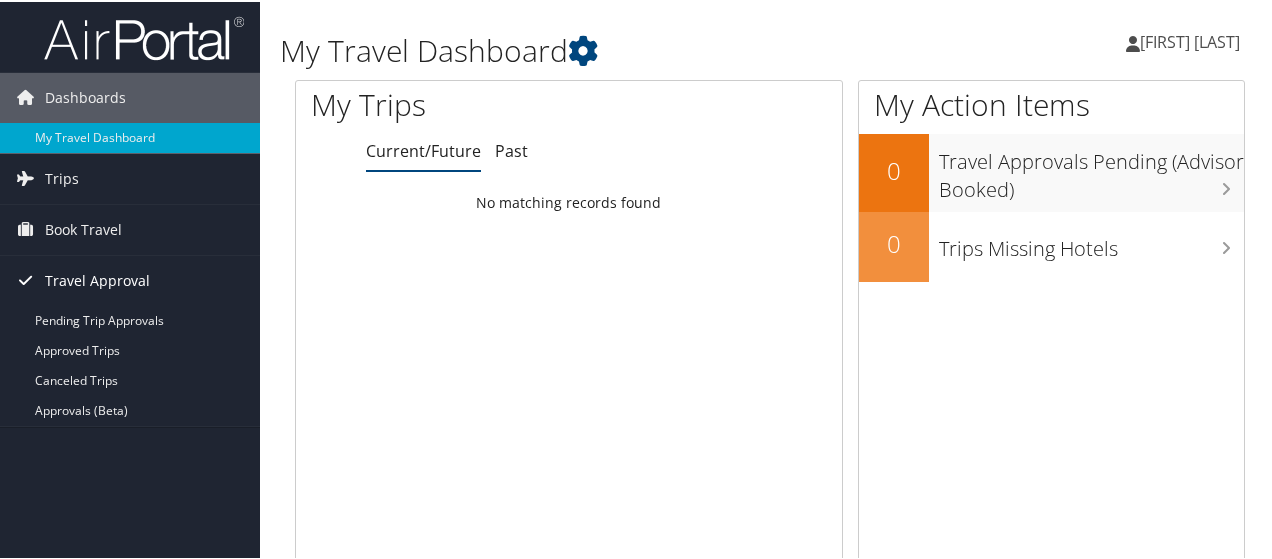 click on "Travel Approval" at bounding box center [97, 279] 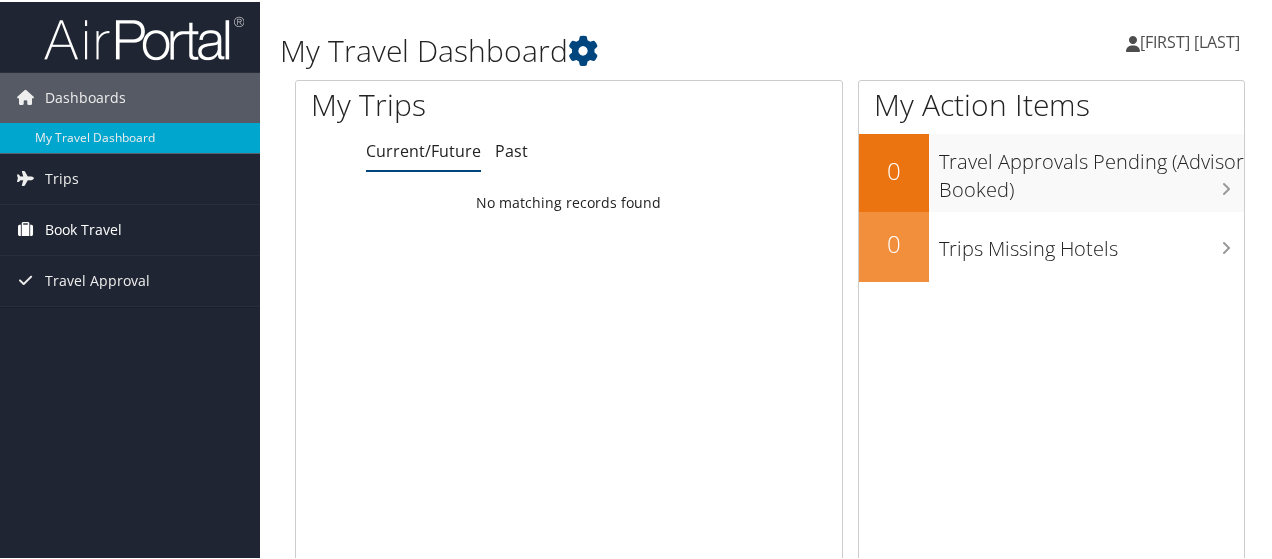 click on "Book Travel" at bounding box center [83, 228] 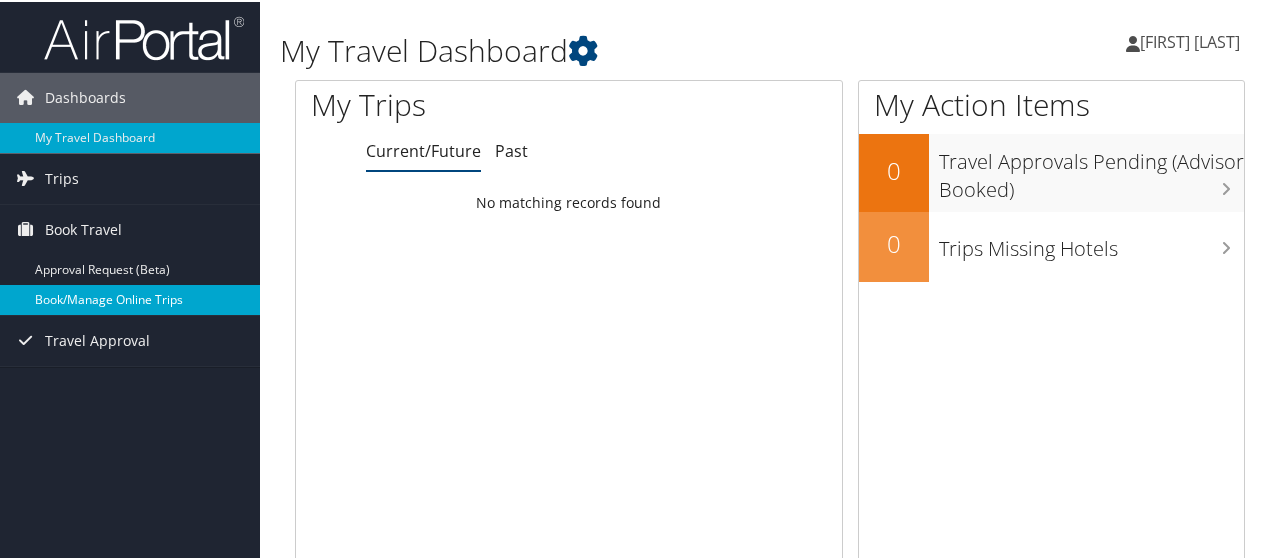 click on "Book/Manage Online Trips" at bounding box center (130, 298) 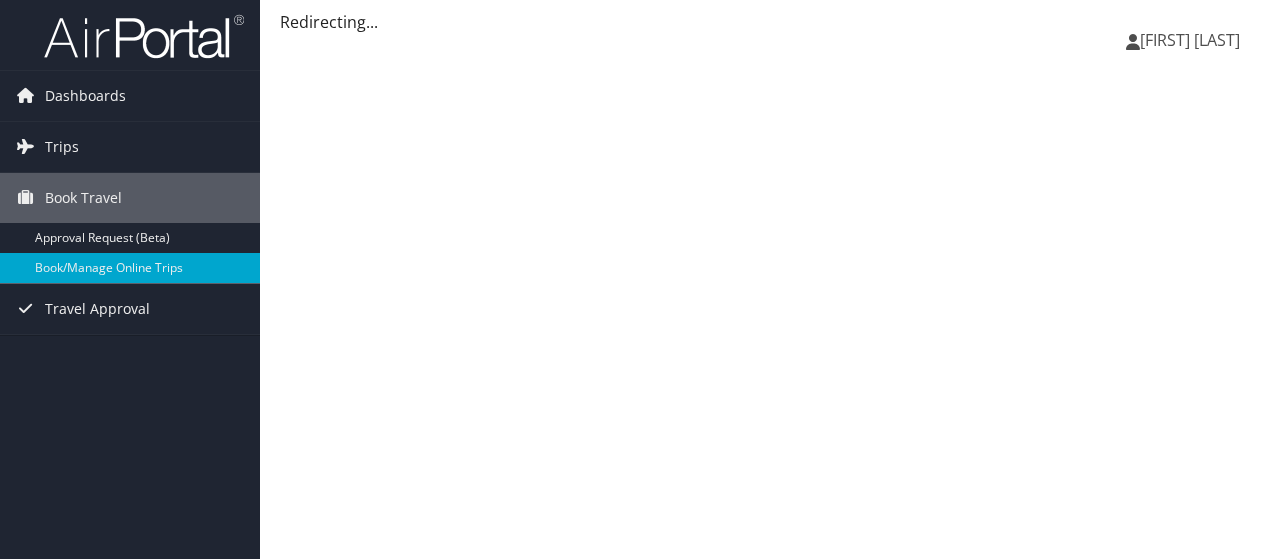 scroll, scrollTop: 0, scrollLeft: 0, axis: both 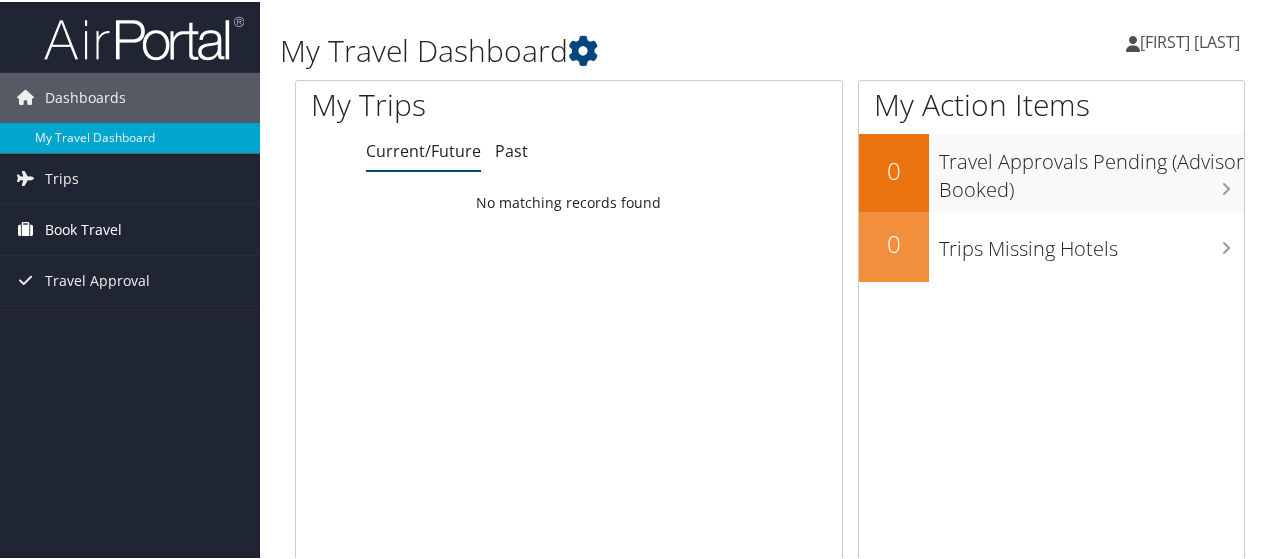 click on "Book Travel" at bounding box center [83, 228] 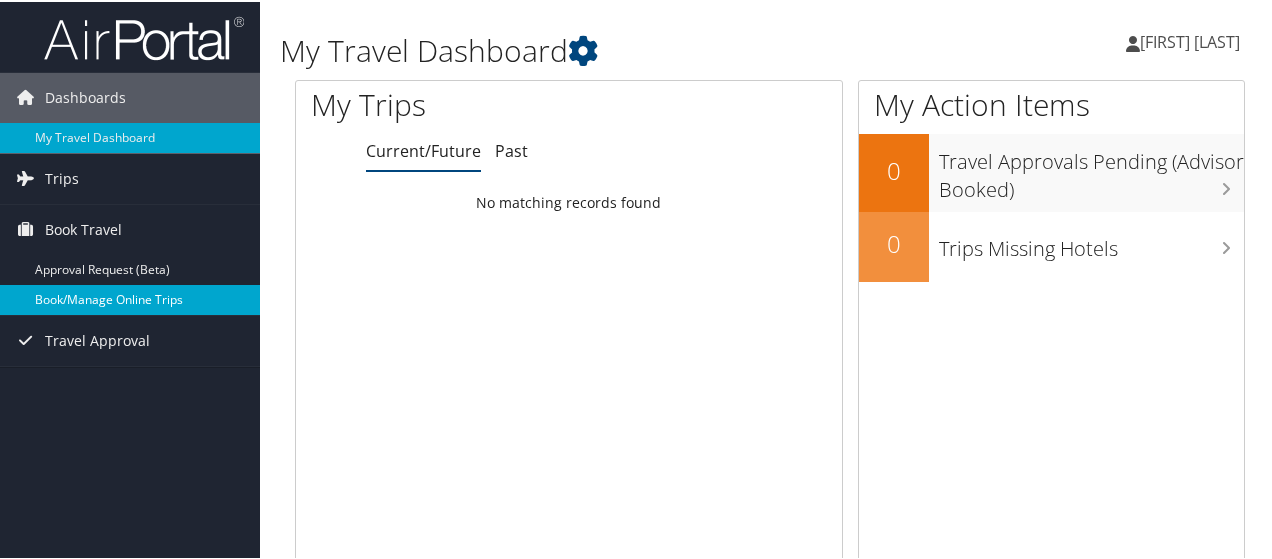 click on "Book/Manage Online Trips" at bounding box center [130, 298] 